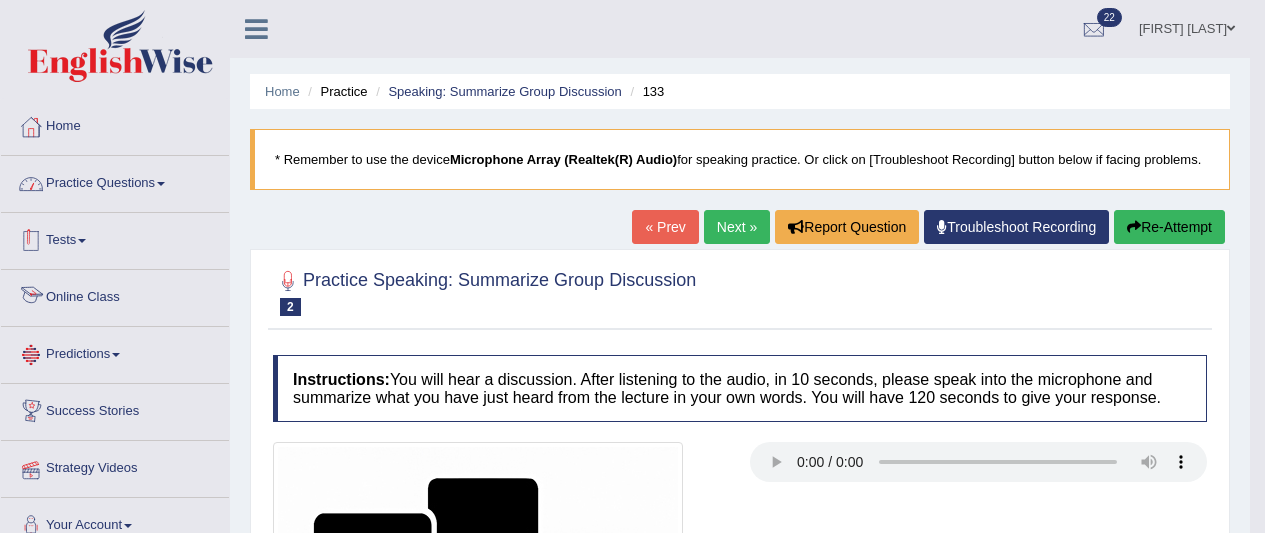 scroll, scrollTop: 51, scrollLeft: 0, axis: vertical 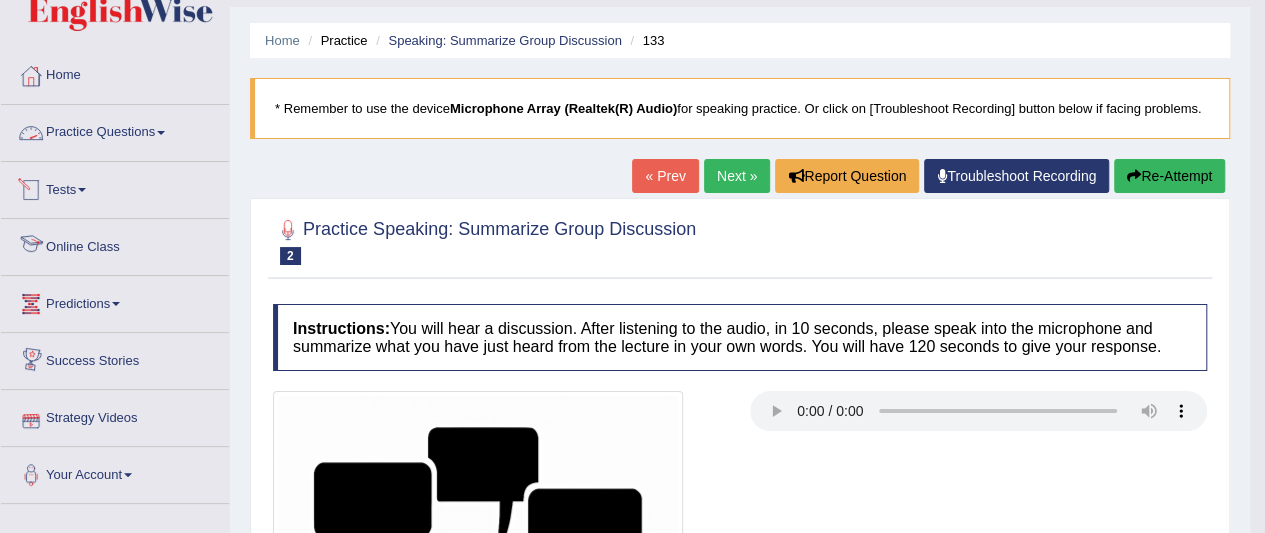 click on "Practice Questions" at bounding box center [115, 130] 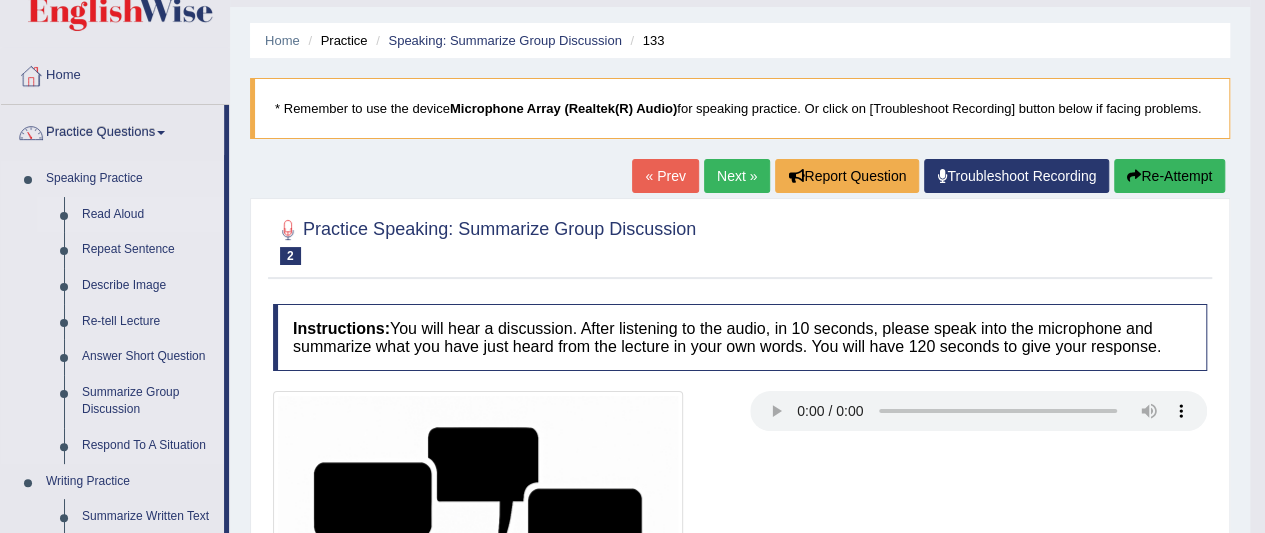 click on "Read Aloud" at bounding box center [148, 215] 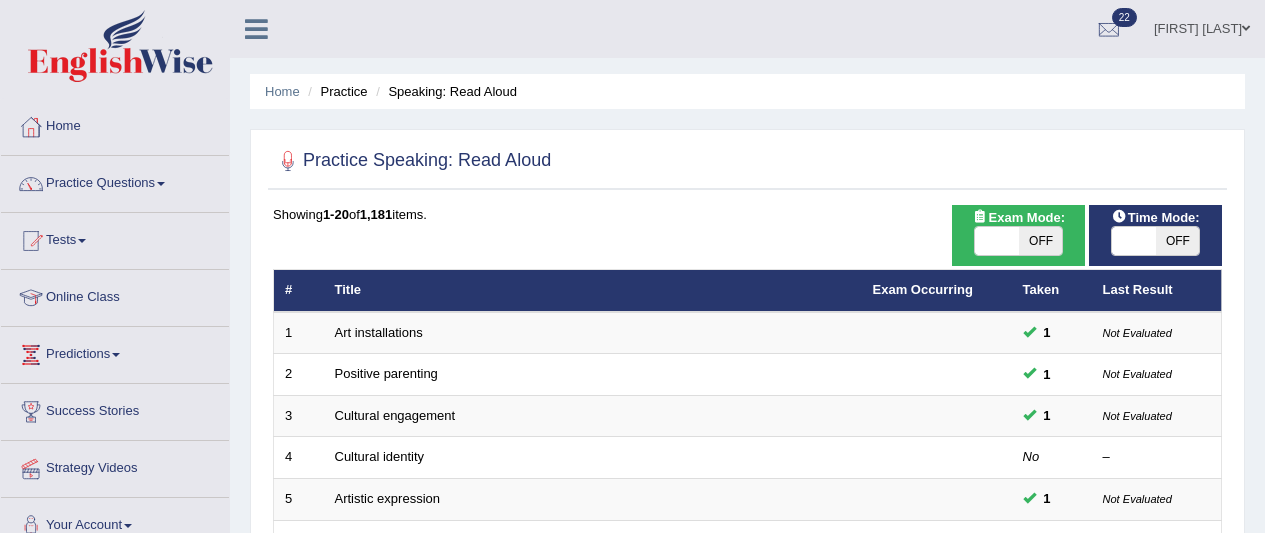 scroll, scrollTop: 100, scrollLeft: 0, axis: vertical 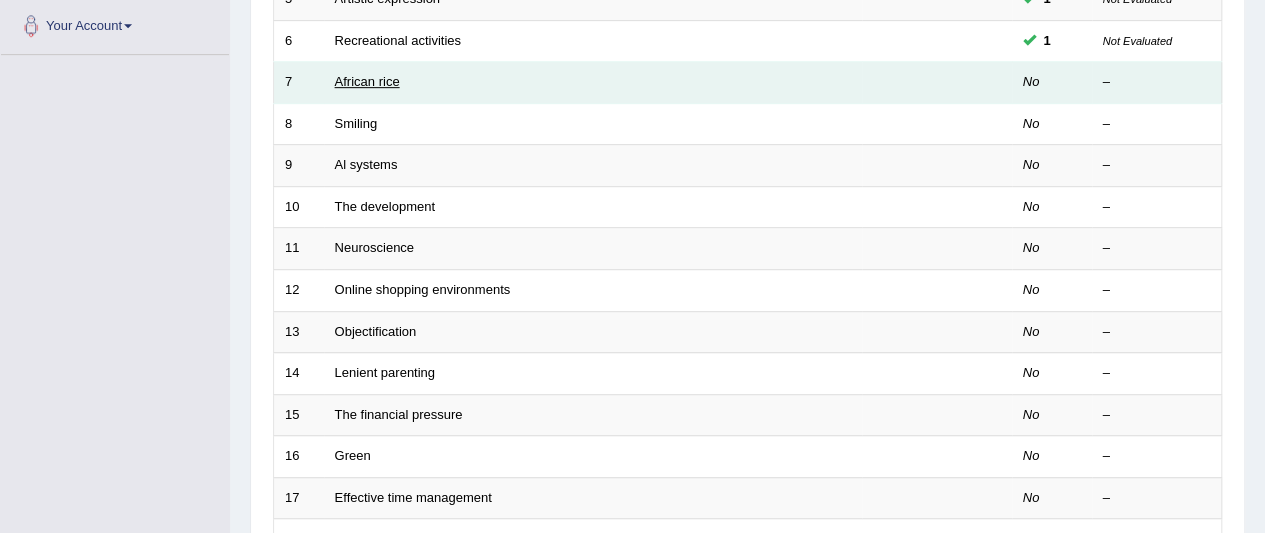 click on "African rice" at bounding box center (367, 81) 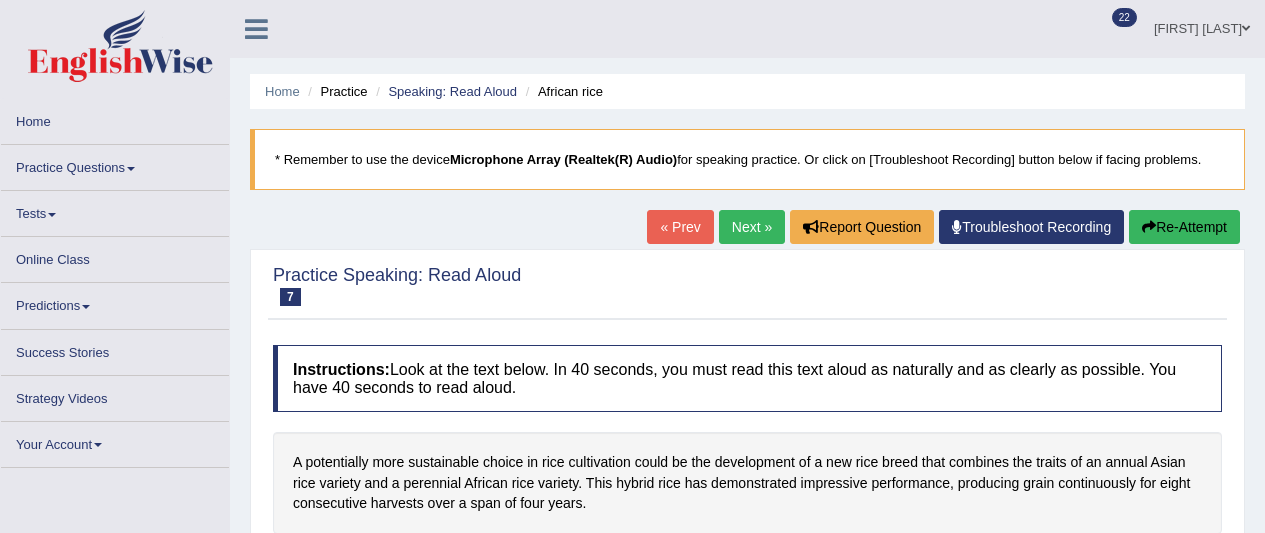 scroll, scrollTop: 0, scrollLeft: 0, axis: both 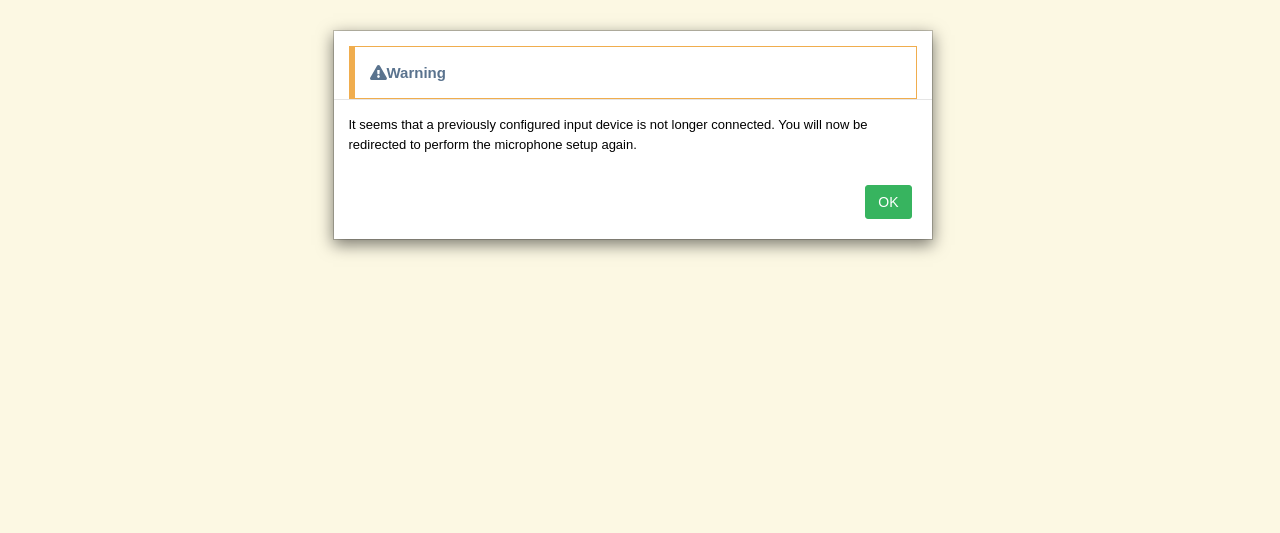 click on "OK" at bounding box center [888, 202] 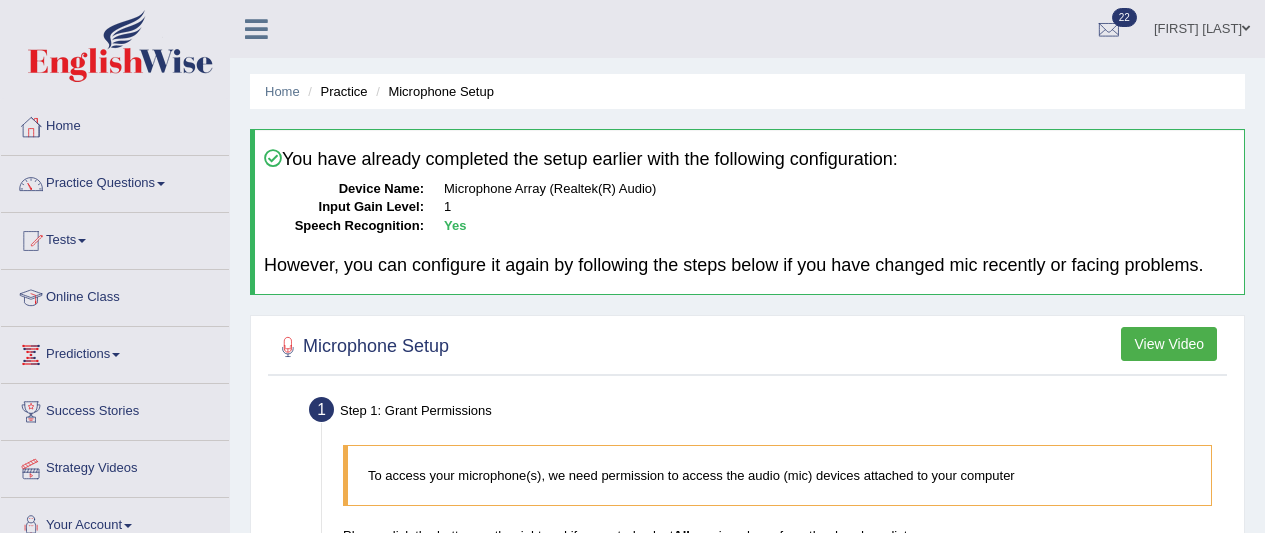 scroll, scrollTop: 0, scrollLeft: 0, axis: both 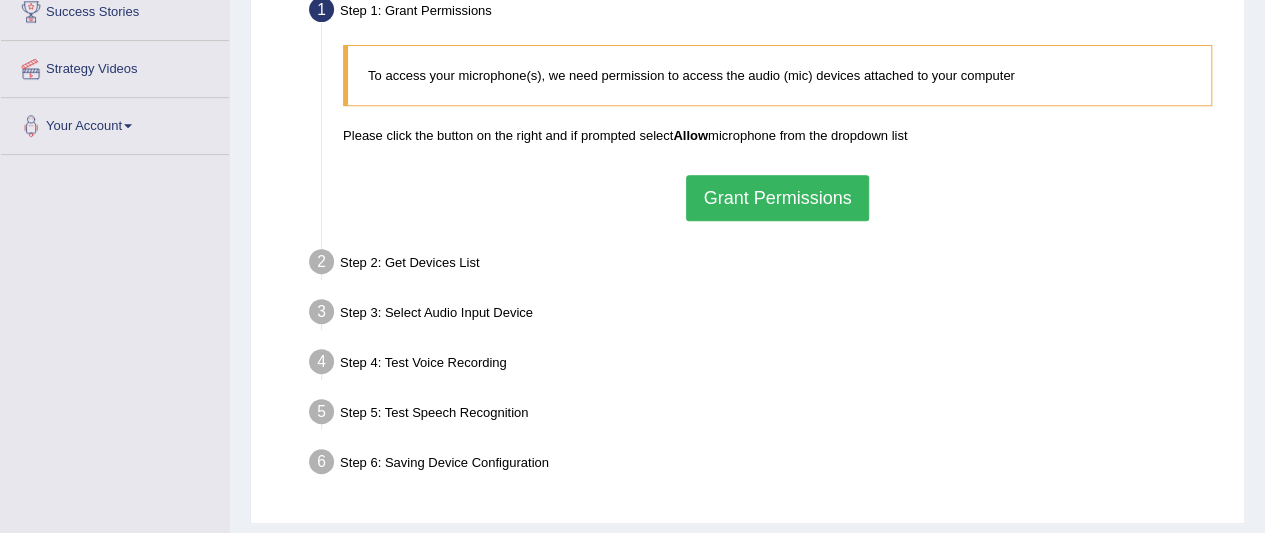 click on "Grant Permissions" at bounding box center [777, 198] 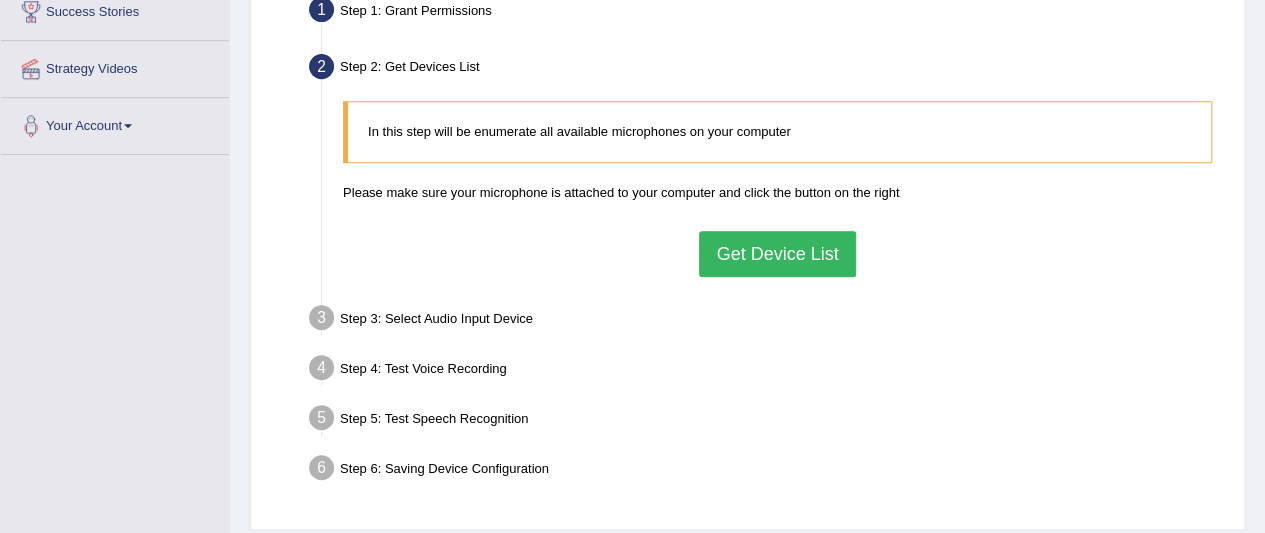 click on "Get Device List" at bounding box center (777, 254) 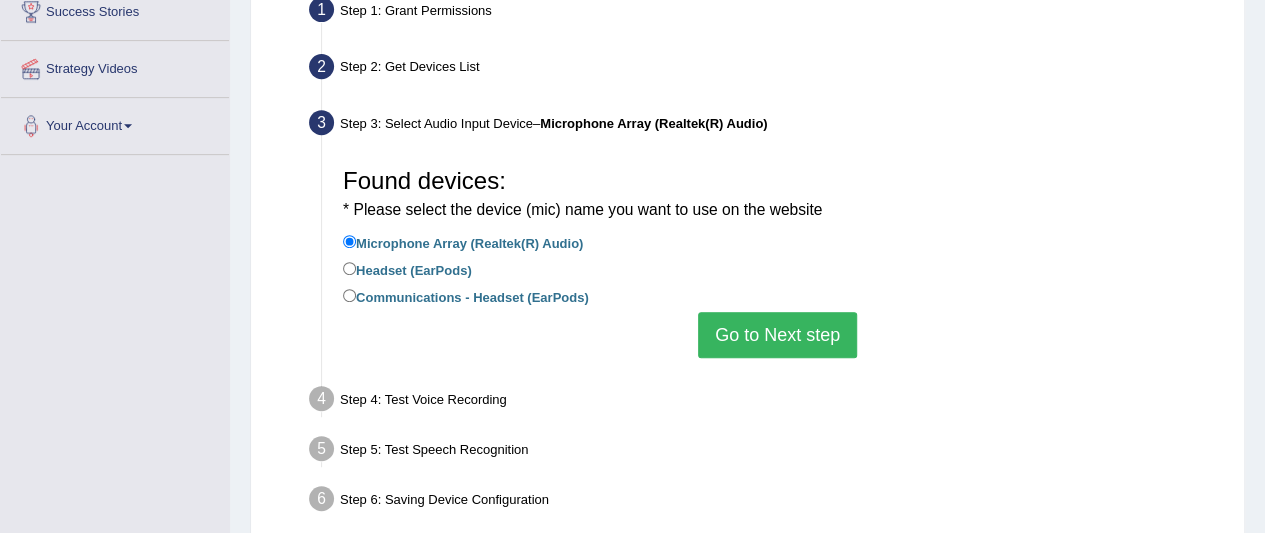 click on "Go to Next step" at bounding box center [777, 335] 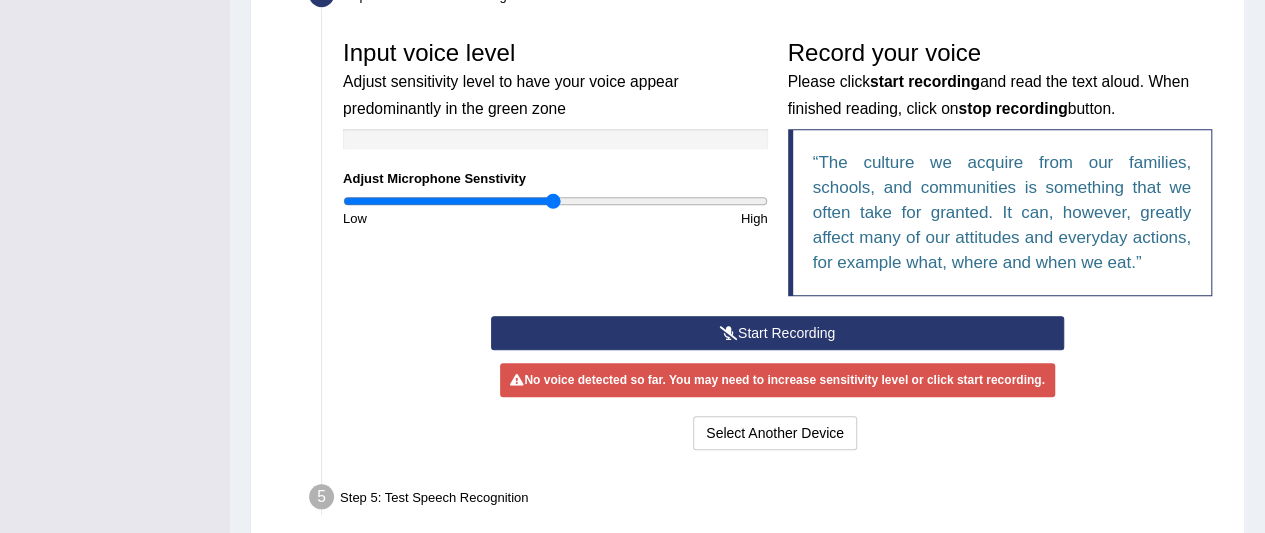scroll, scrollTop: 600, scrollLeft: 0, axis: vertical 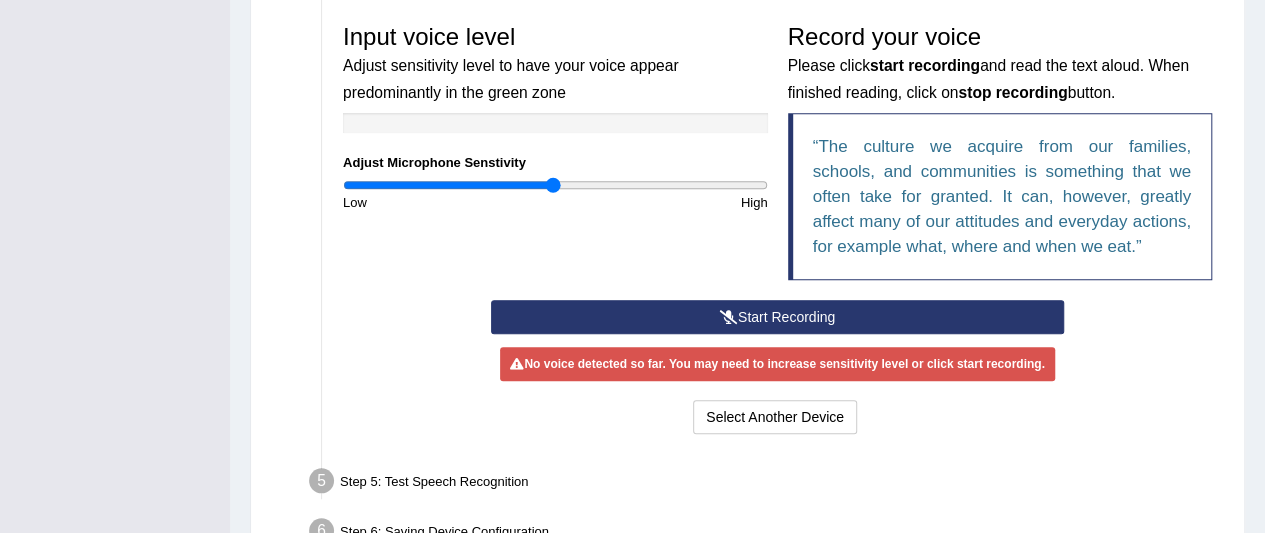 click at bounding box center [729, 317] 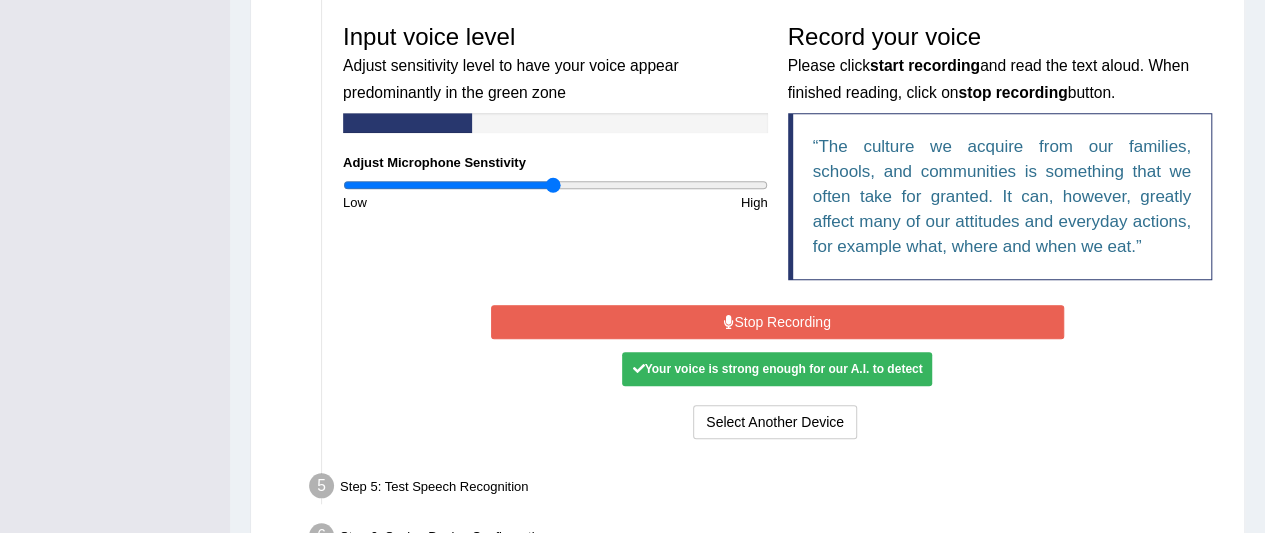 click on "Stop Recording" at bounding box center [777, 322] 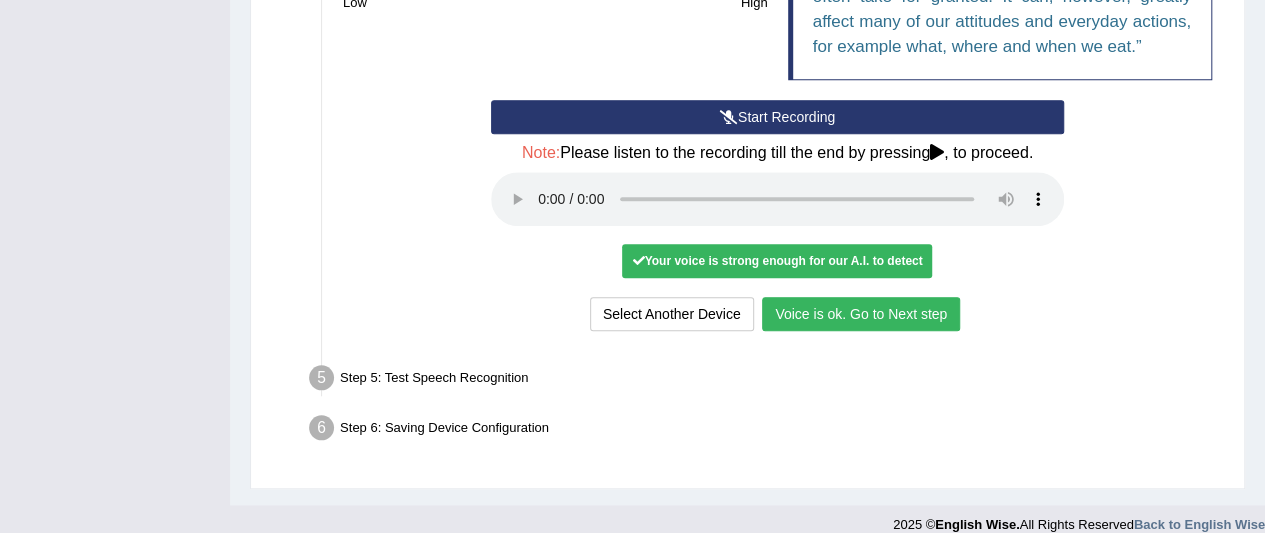 click on "Voice is ok. Go to Next step" at bounding box center (861, 314) 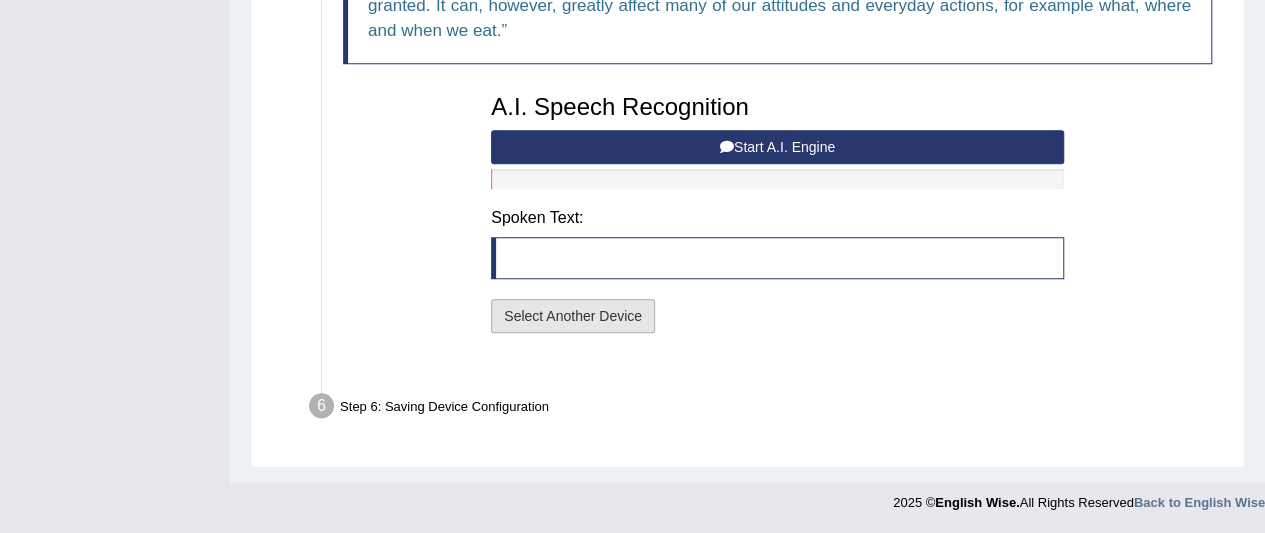 scroll, scrollTop: 738, scrollLeft: 0, axis: vertical 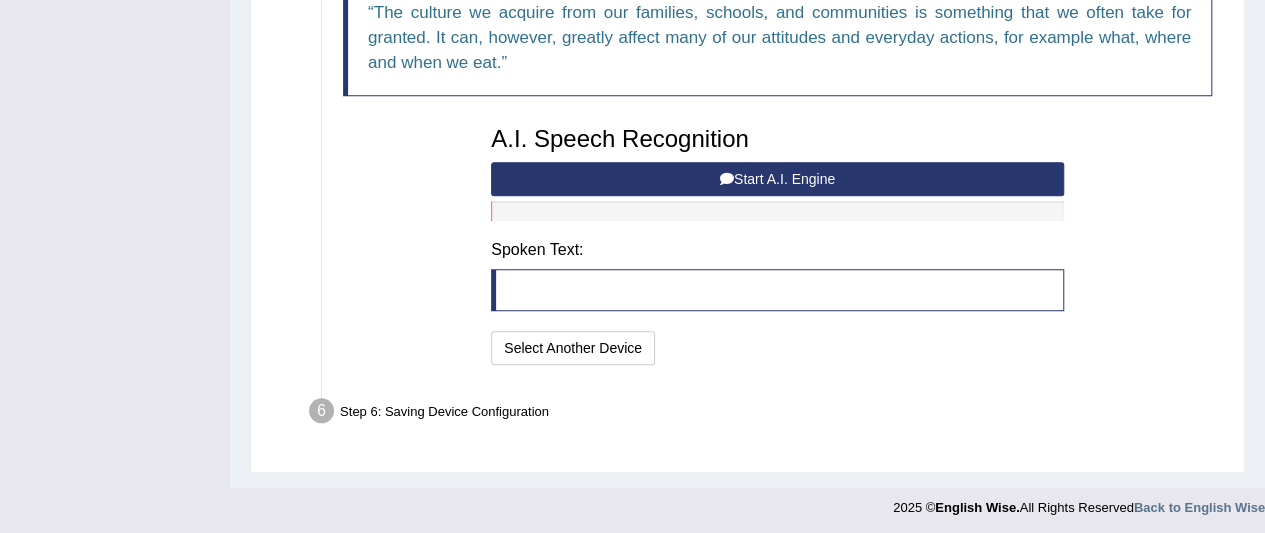 click on "Start A.I. Engine" at bounding box center (777, 179) 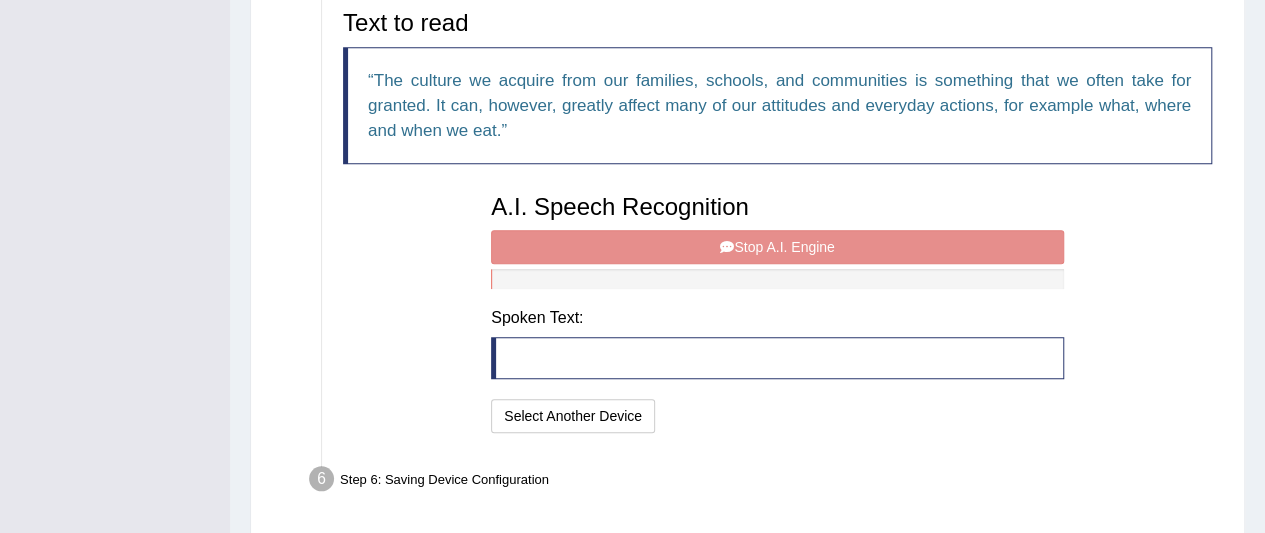scroll, scrollTop: 638, scrollLeft: 0, axis: vertical 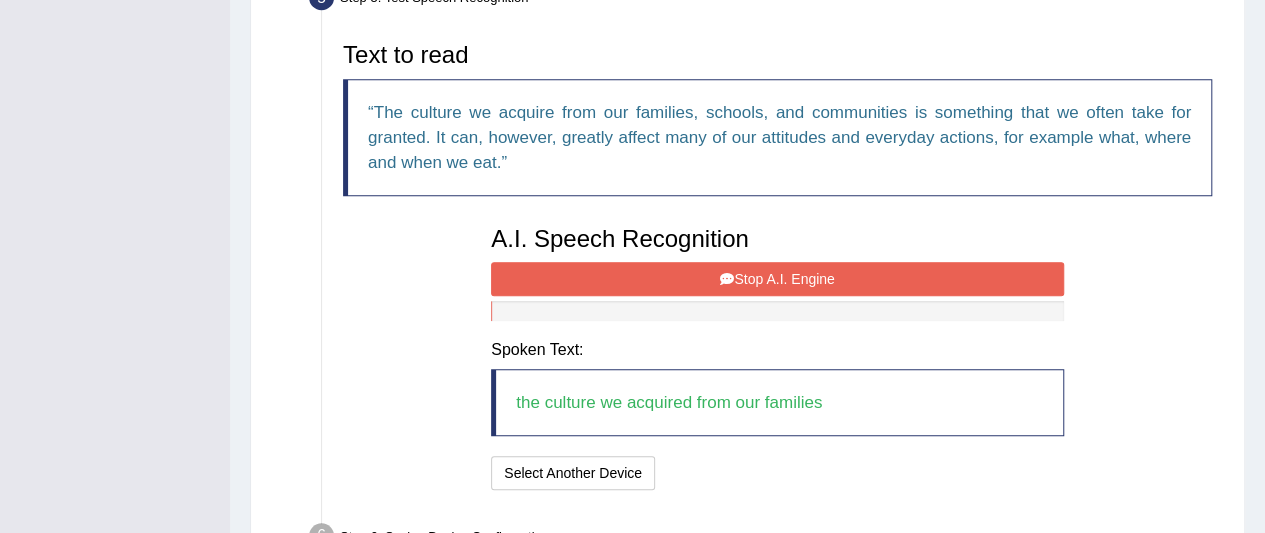 click on "Stop A.I. Engine" at bounding box center (777, 279) 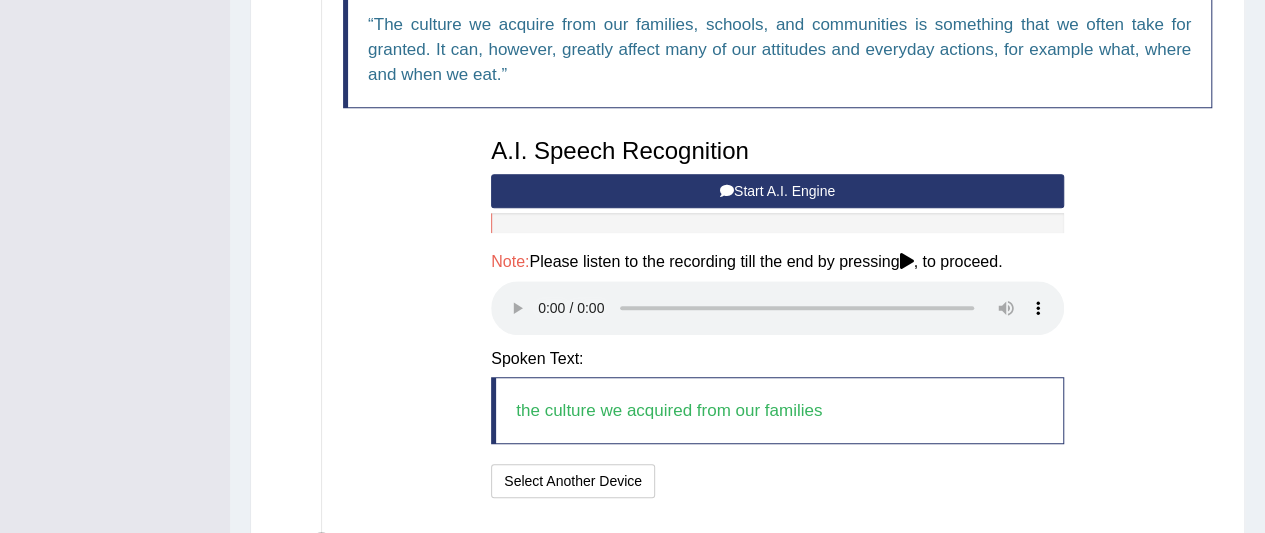 scroll, scrollTop: 838, scrollLeft: 0, axis: vertical 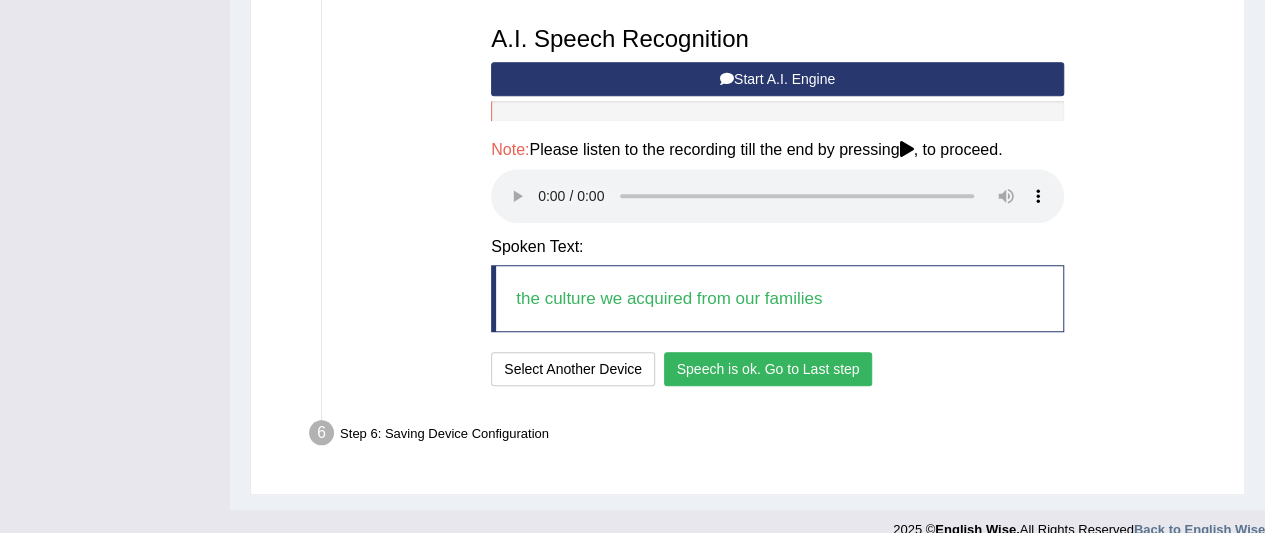 click on "Speech is ok. Go to Last step" at bounding box center (768, 369) 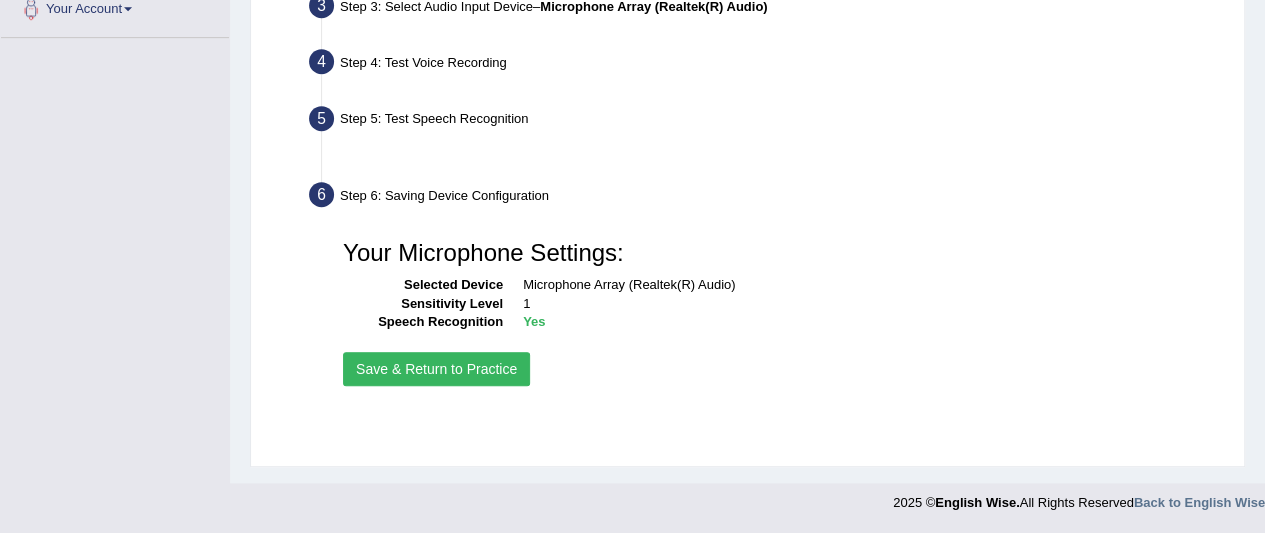 scroll, scrollTop: 516, scrollLeft: 0, axis: vertical 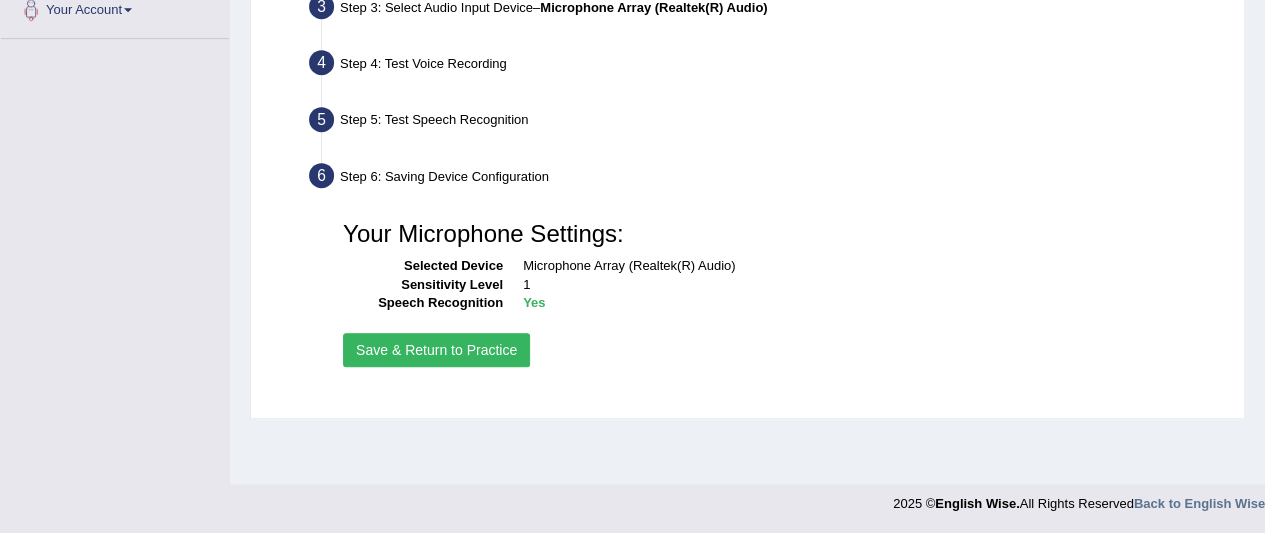 click on "Save & Return to Practice" at bounding box center (436, 350) 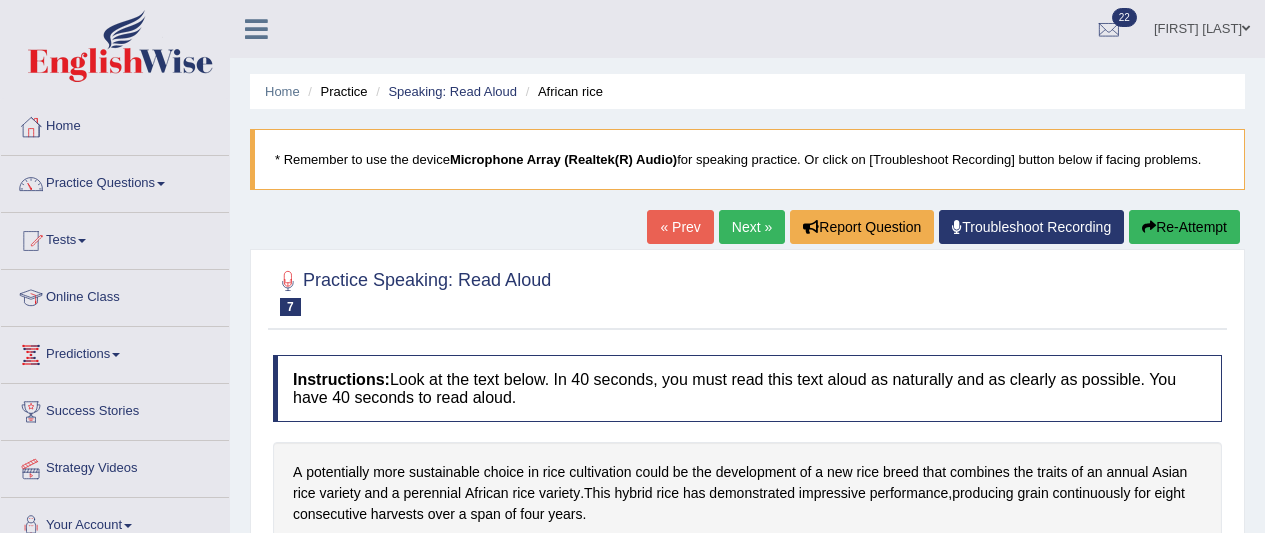 scroll, scrollTop: 0, scrollLeft: 0, axis: both 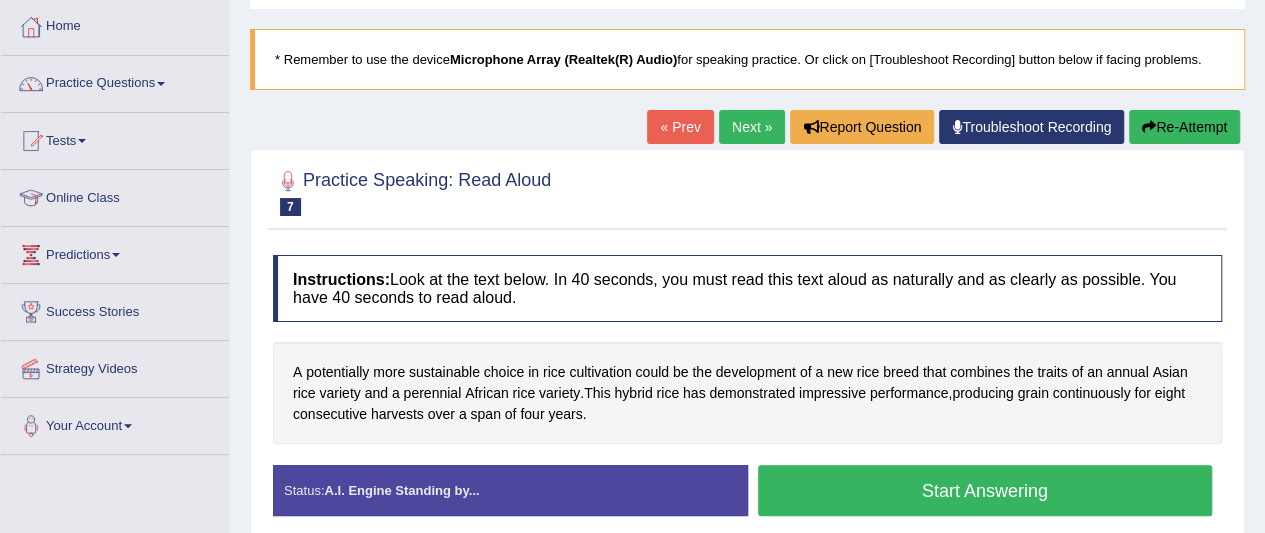 click on "Start Answering" at bounding box center (985, 490) 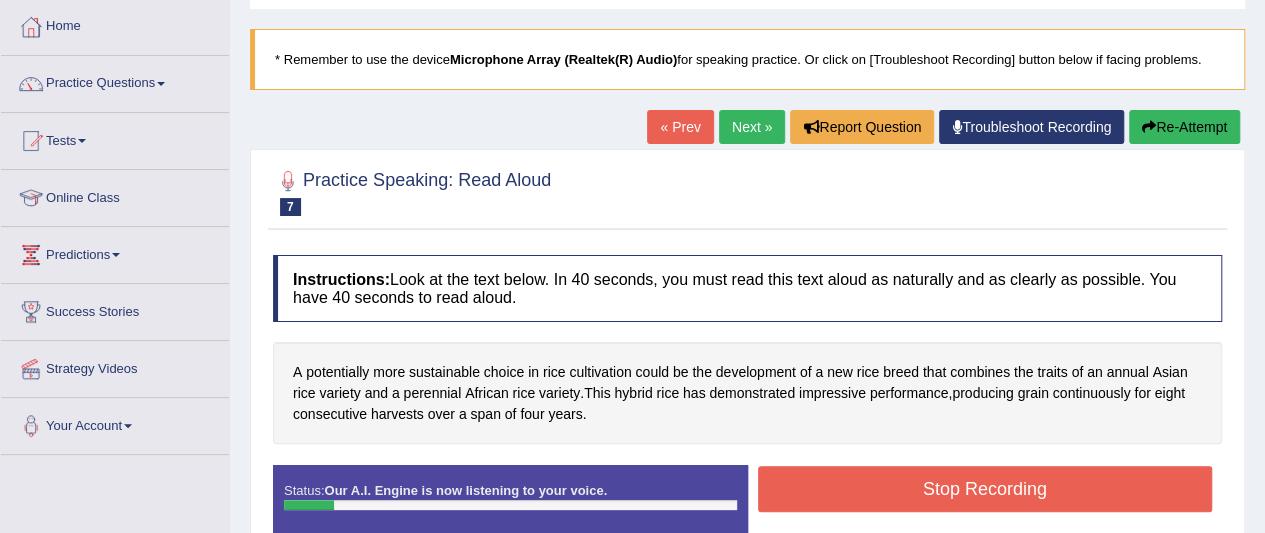 click on "Stop Recording" at bounding box center [985, 489] 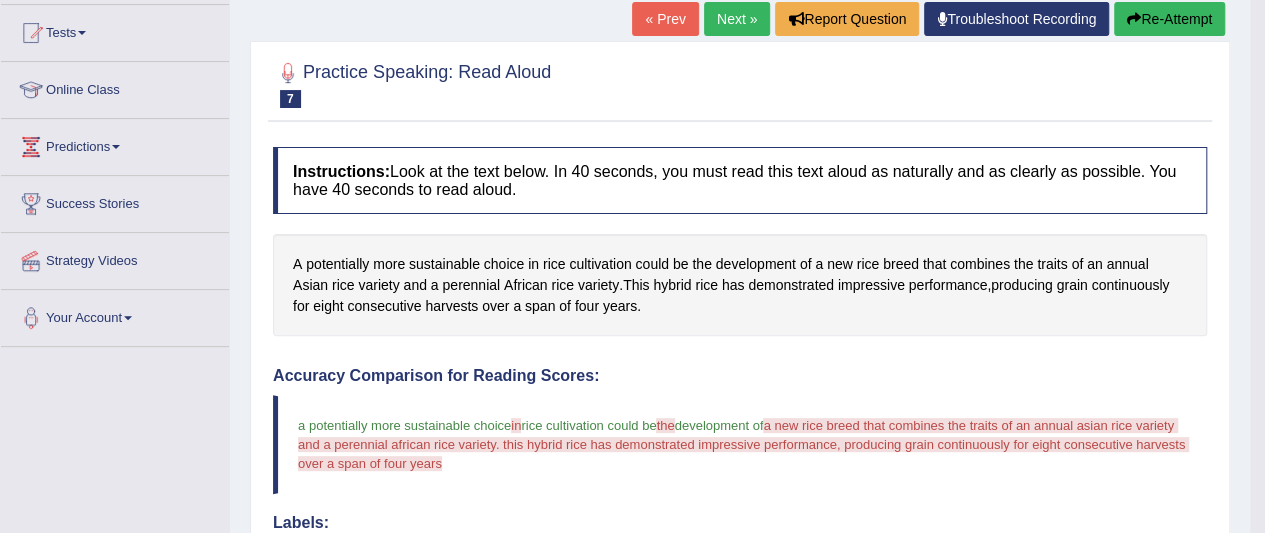 scroll, scrollTop: 200, scrollLeft: 0, axis: vertical 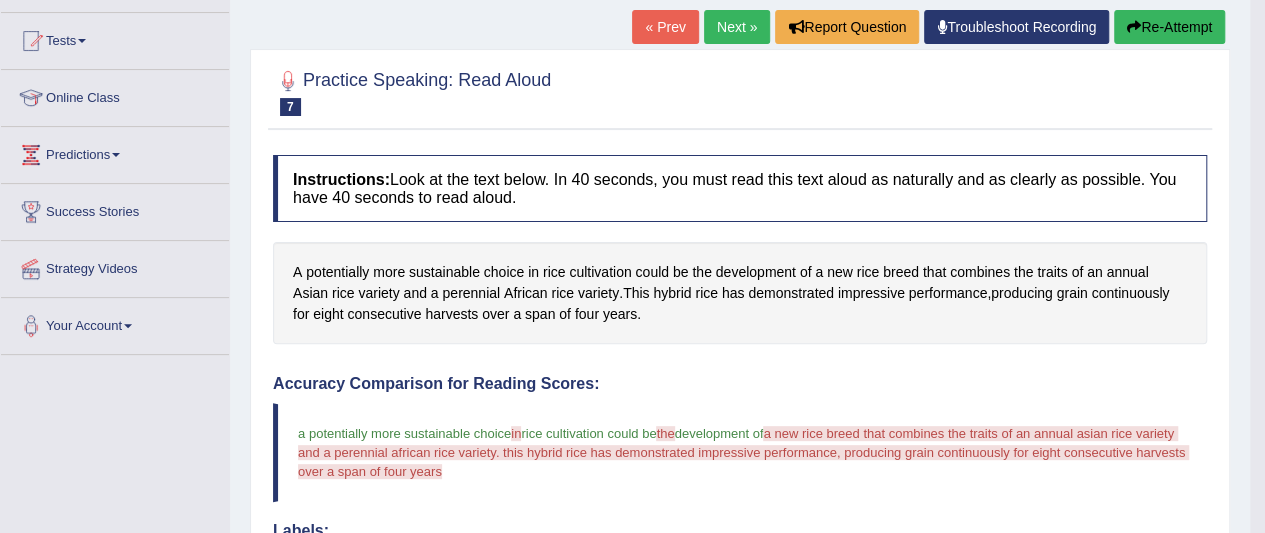 click on "Next »" at bounding box center (737, 27) 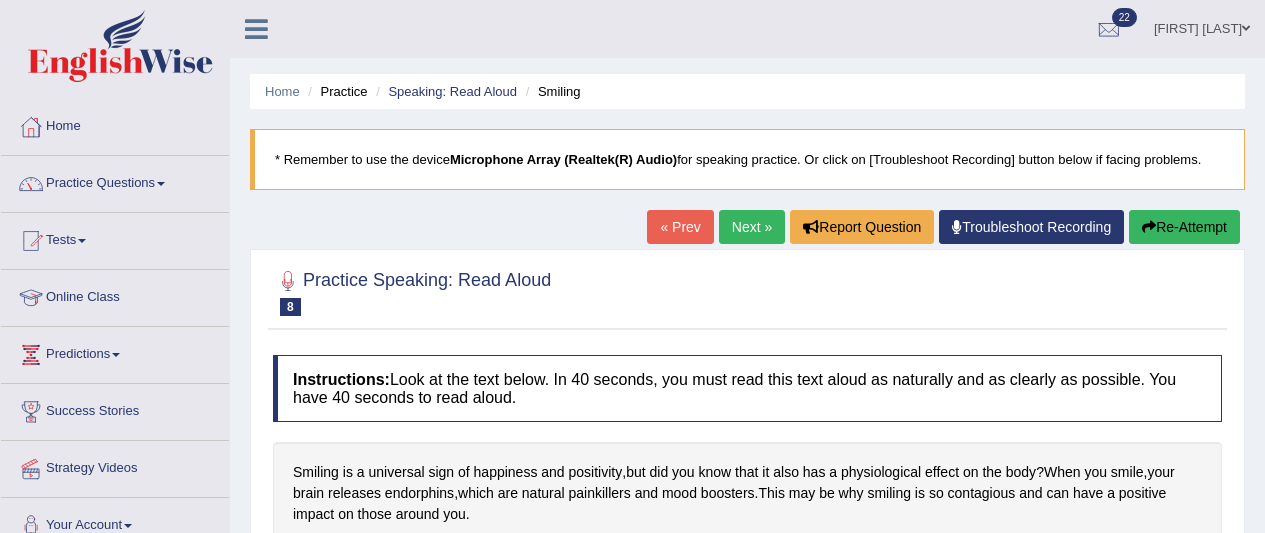 scroll, scrollTop: 0, scrollLeft: 0, axis: both 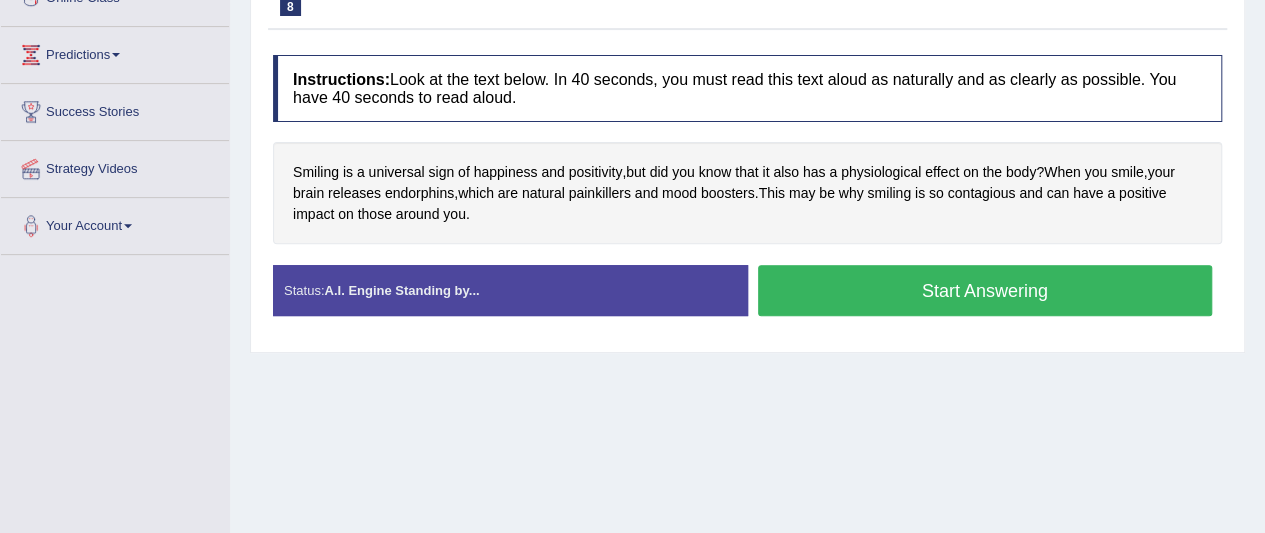 click on "Start Answering" at bounding box center (985, 290) 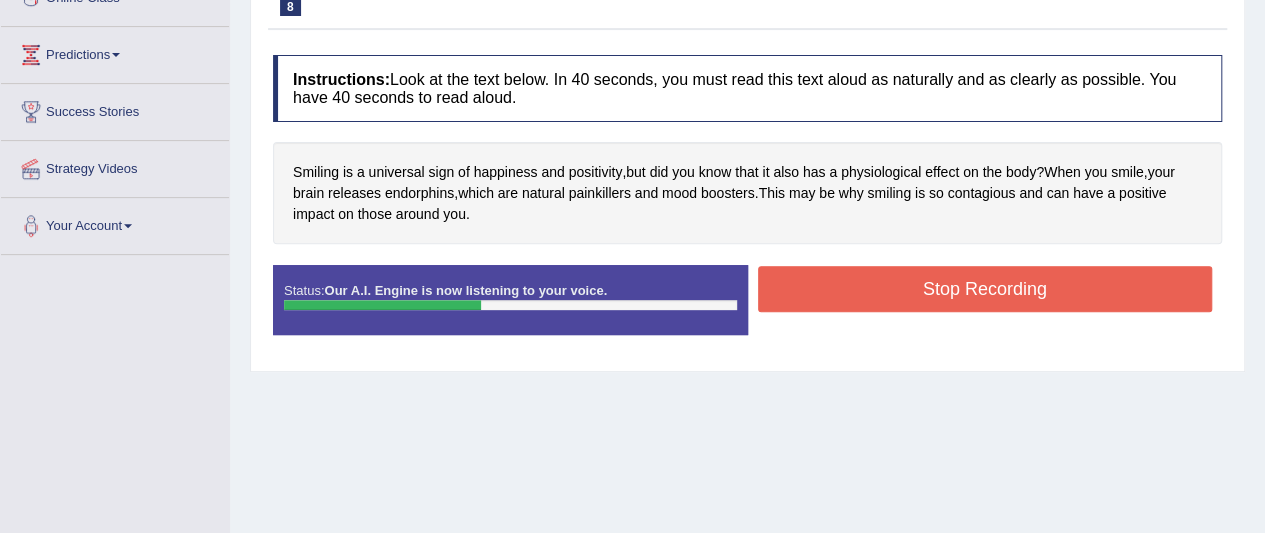 click on "Stop Recording" at bounding box center (985, 289) 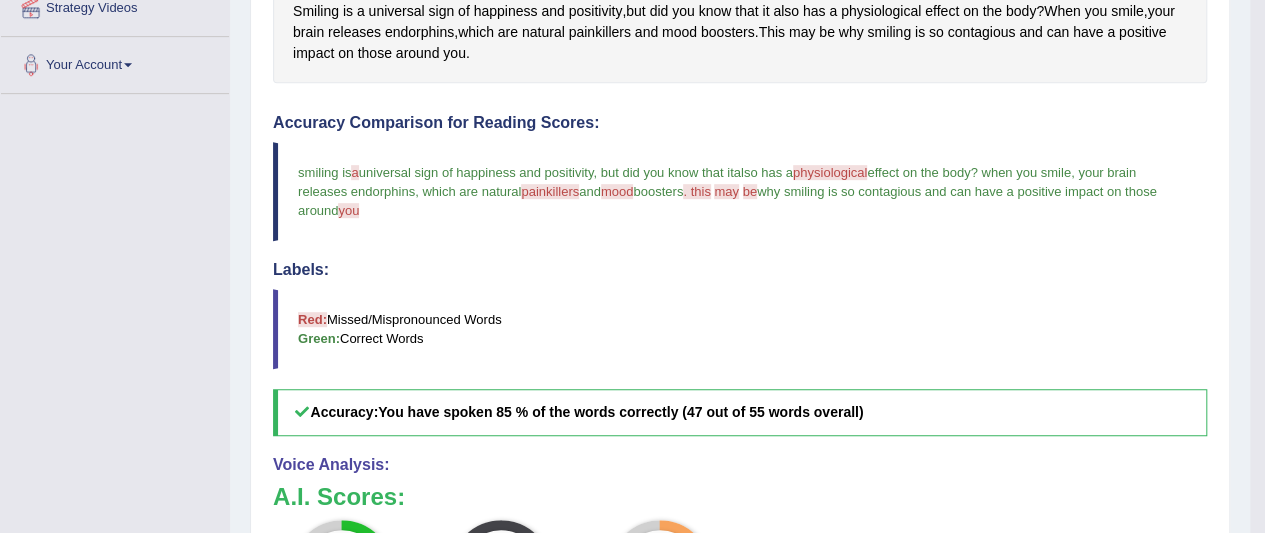 scroll, scrollTop: 400, scrollLeft: 0, axis: vertical 